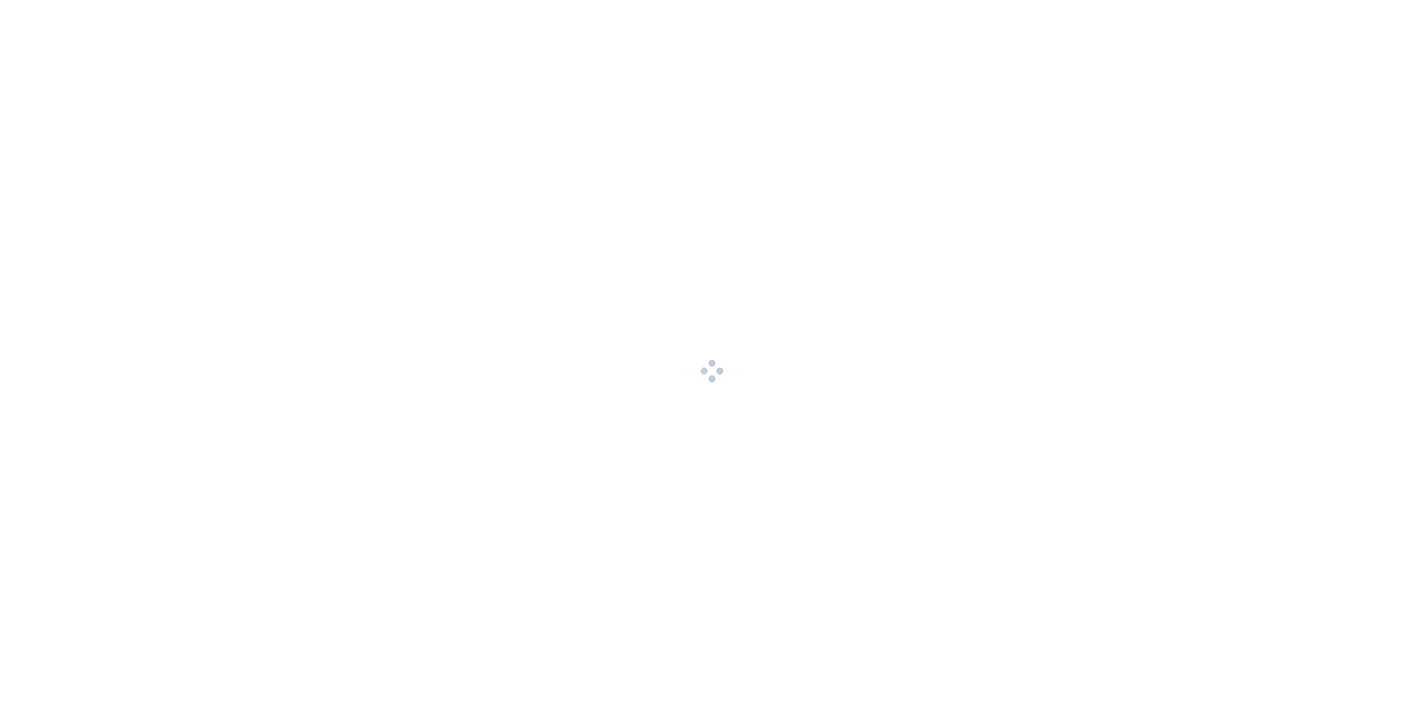 scroll, scrollTop: 0, scrollLeft: 0, axis: both 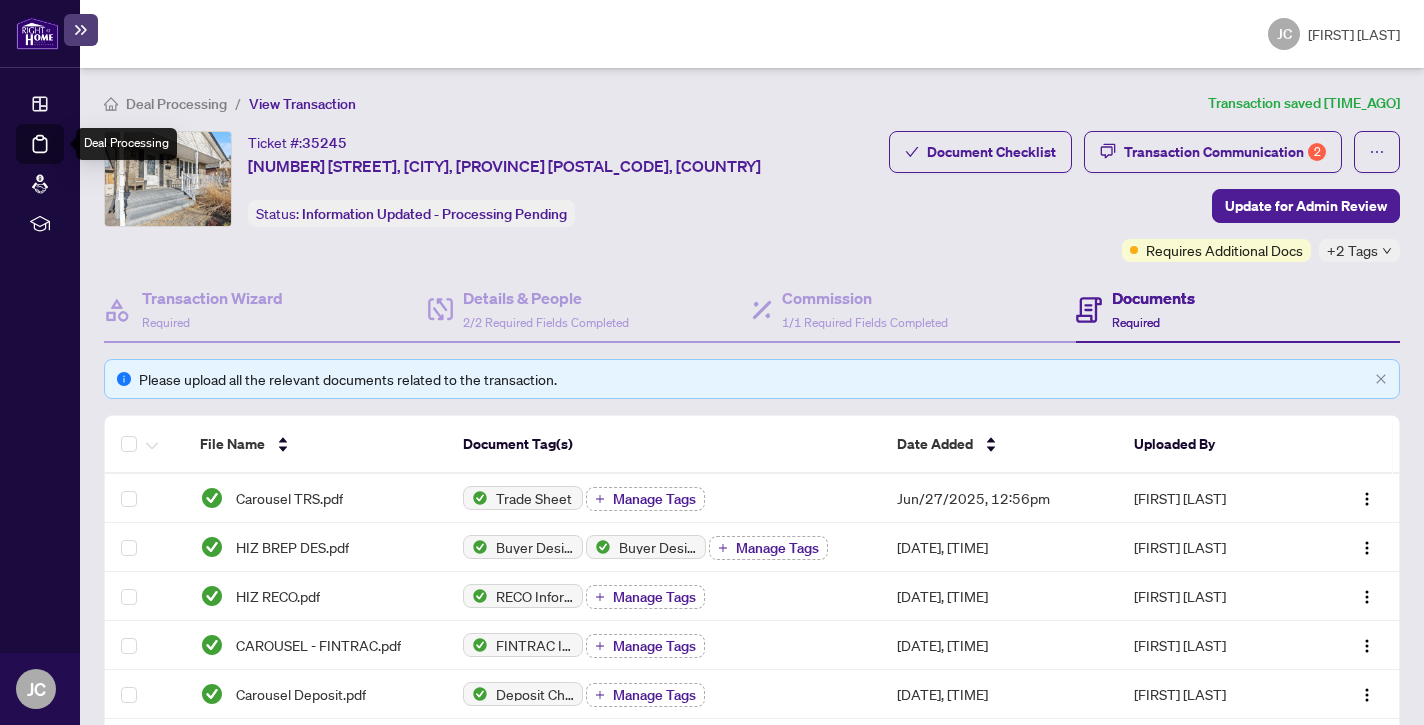 click on "Deal Processing" at bounding box center [63, 158] 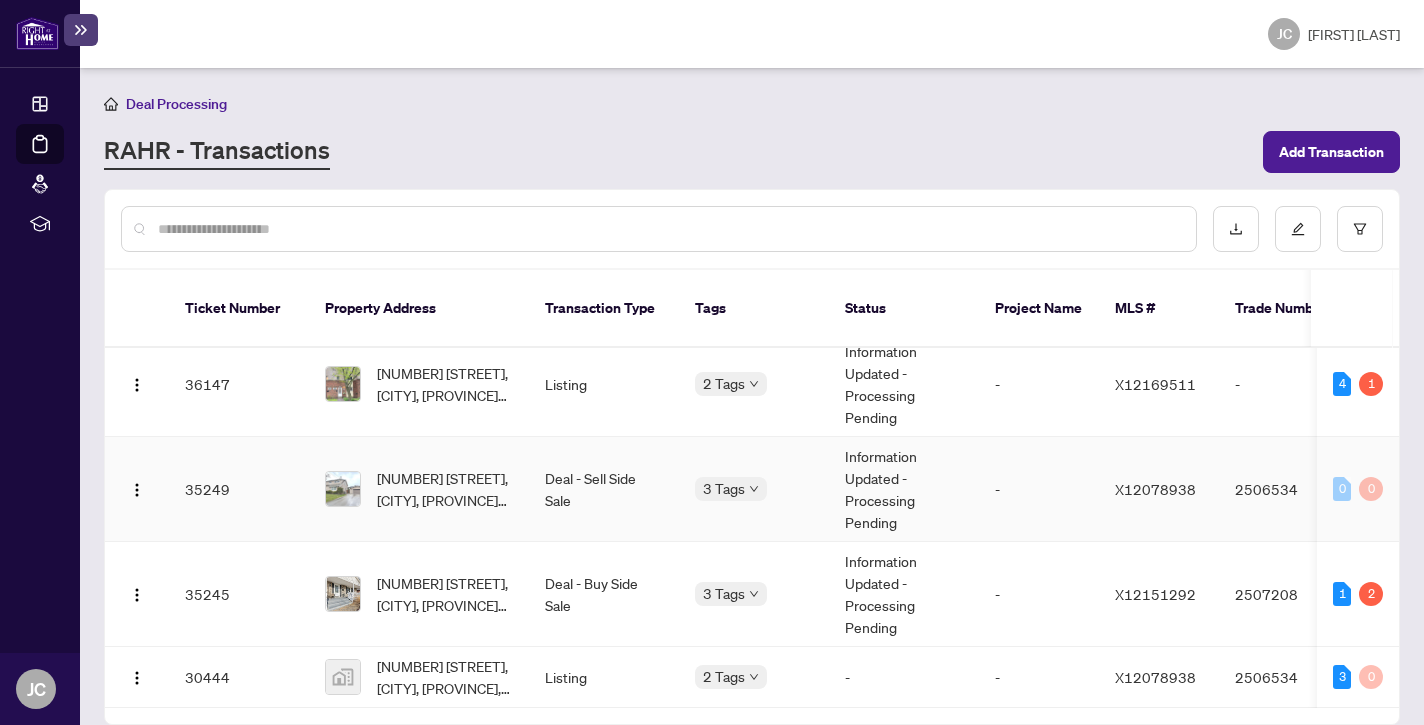 scroll, scrollTop: 22, scrollLeft: 0, axis: vertical 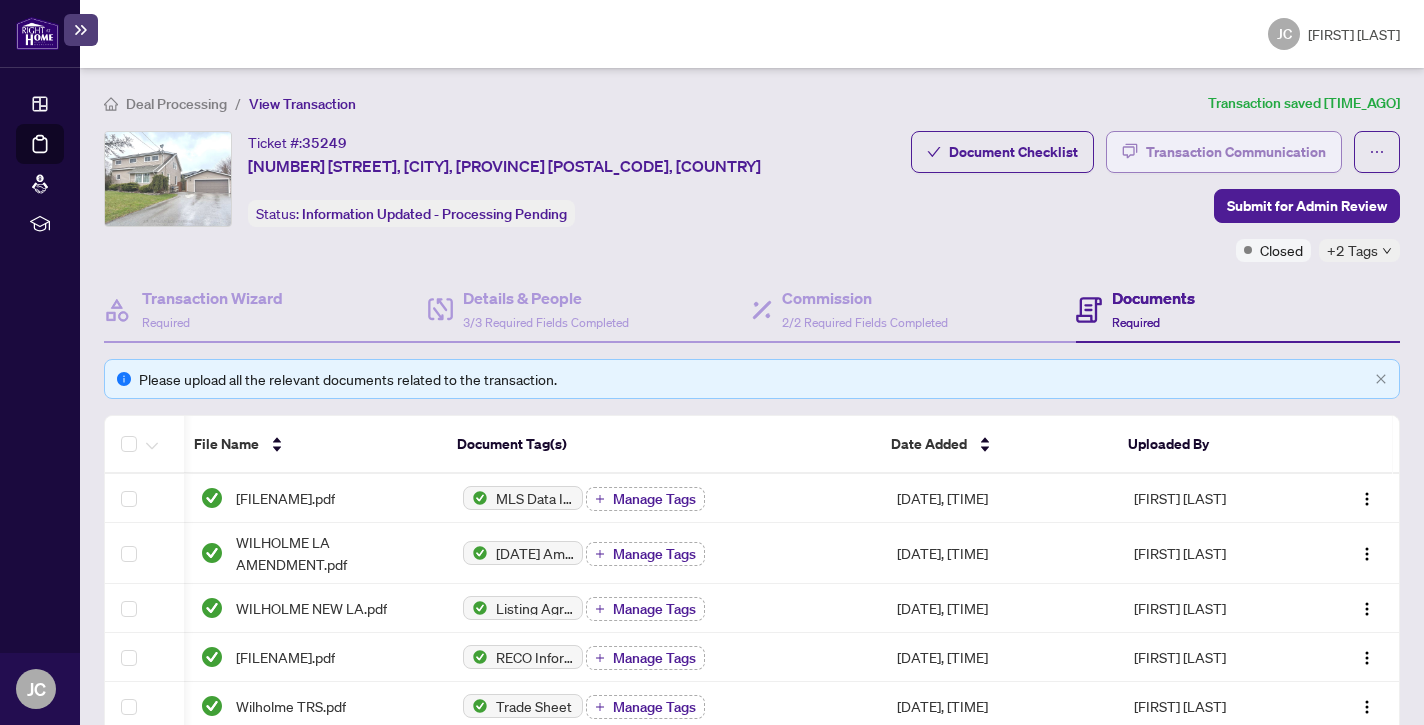 click on "Transaction Communication" at bounding box center (1236, 152) 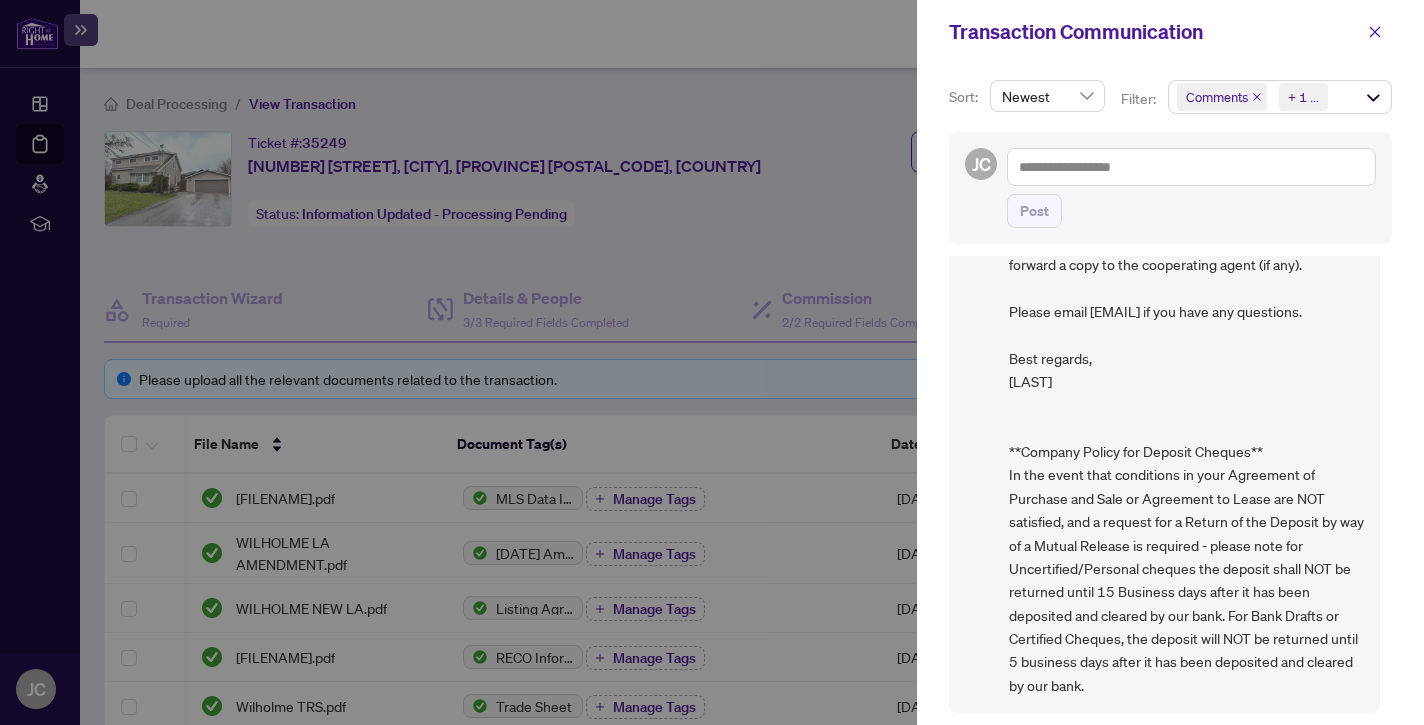 scroll, scrollTop: 2580, scrollLeft: 0, axis: vertical 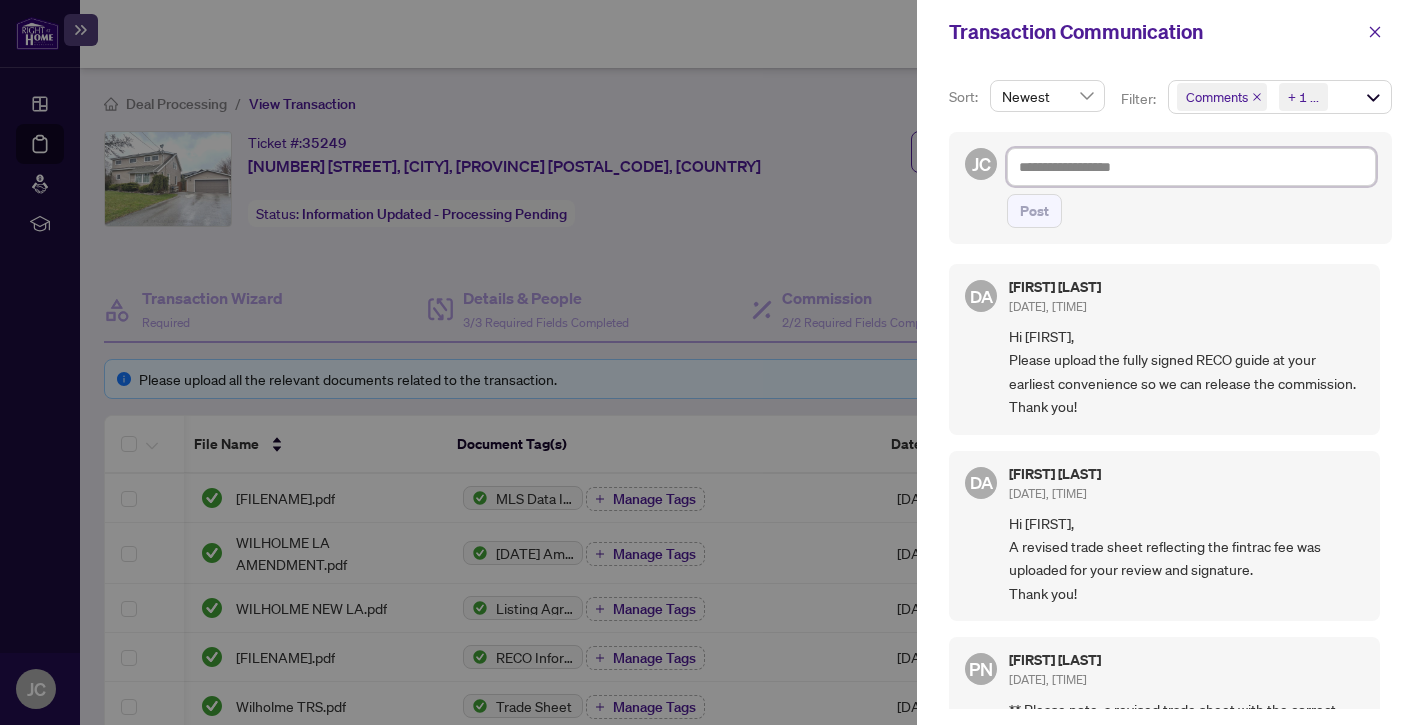 click at bounding box center [1191, 167] 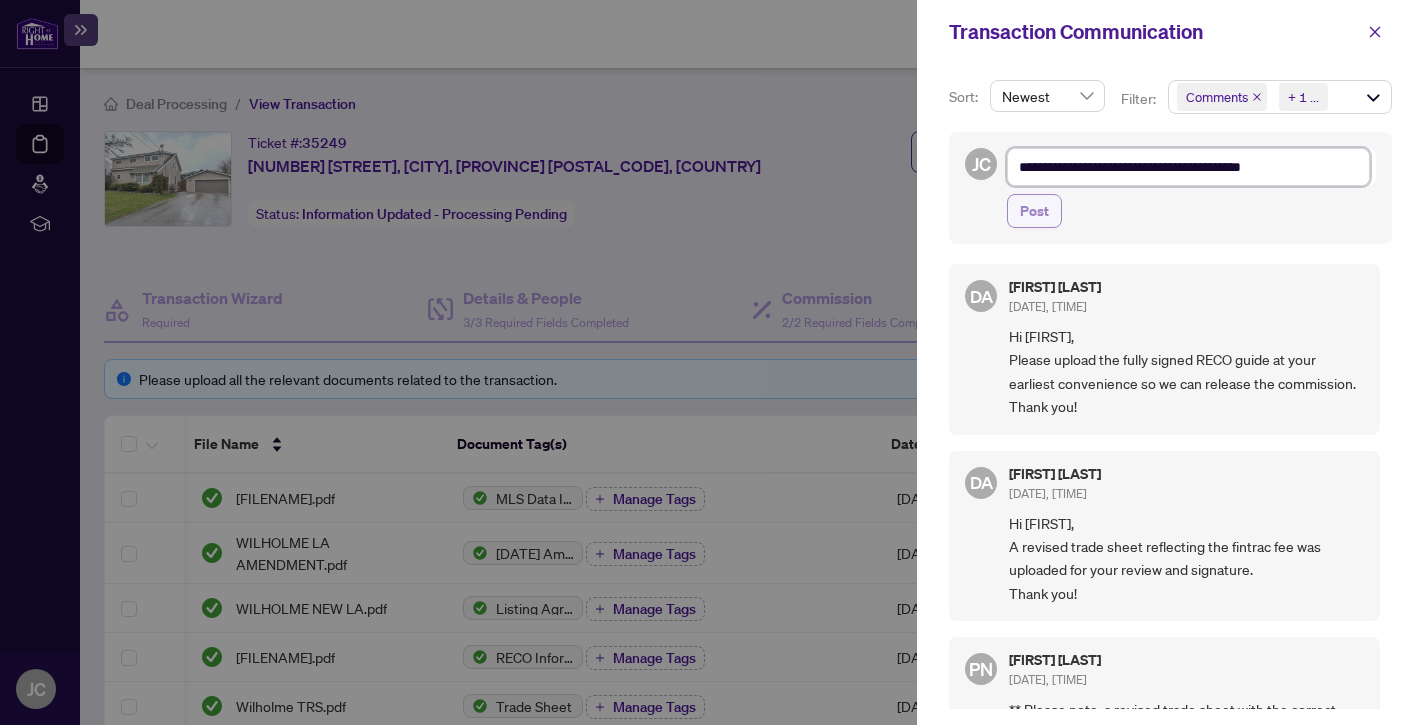 type on "**********" 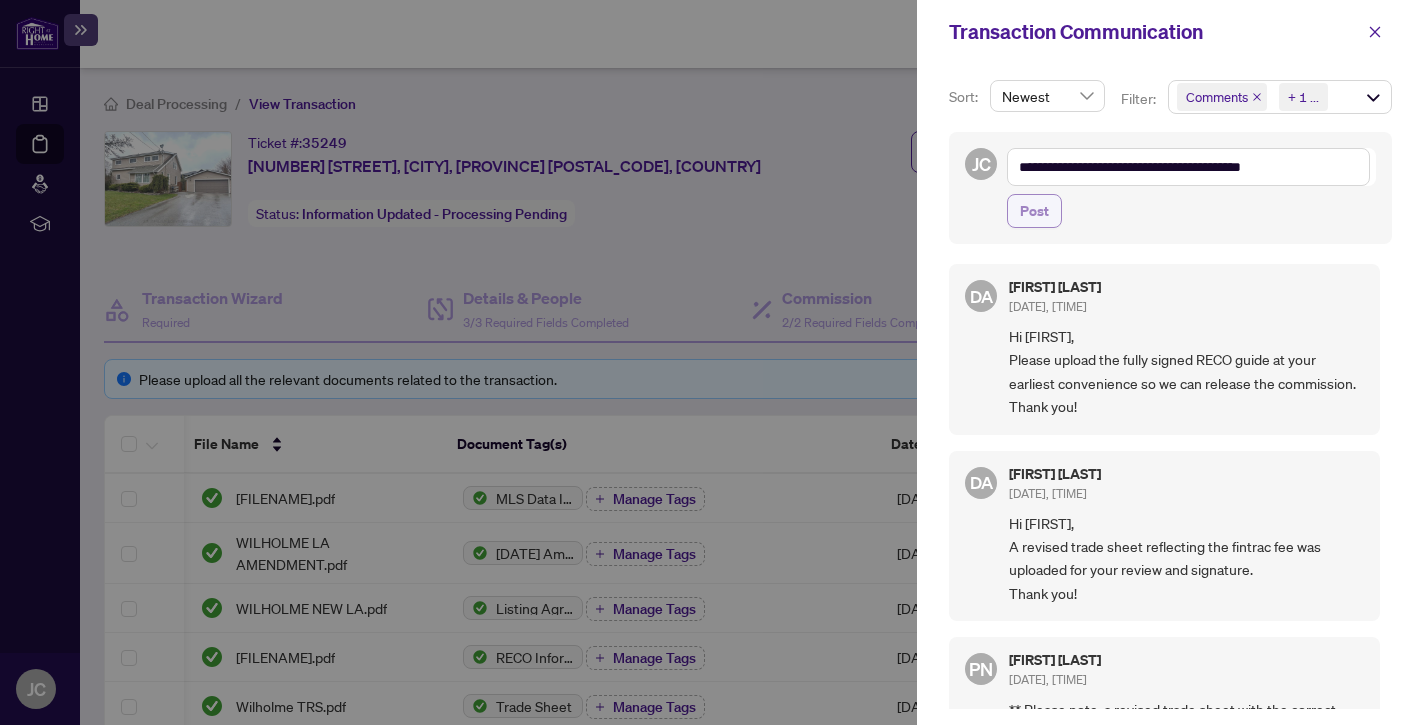 click on "Post" at bounding box center [1034, 211] 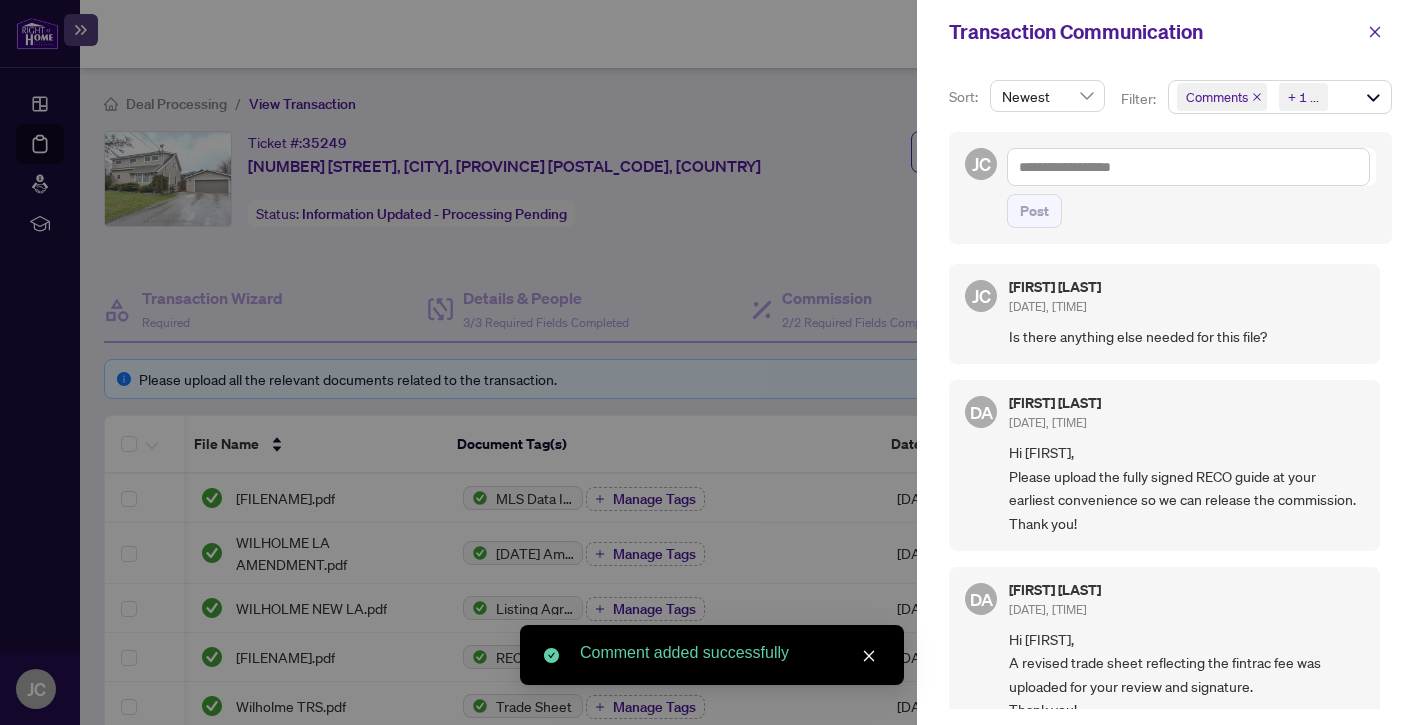 click at bounding box center (712, 362) 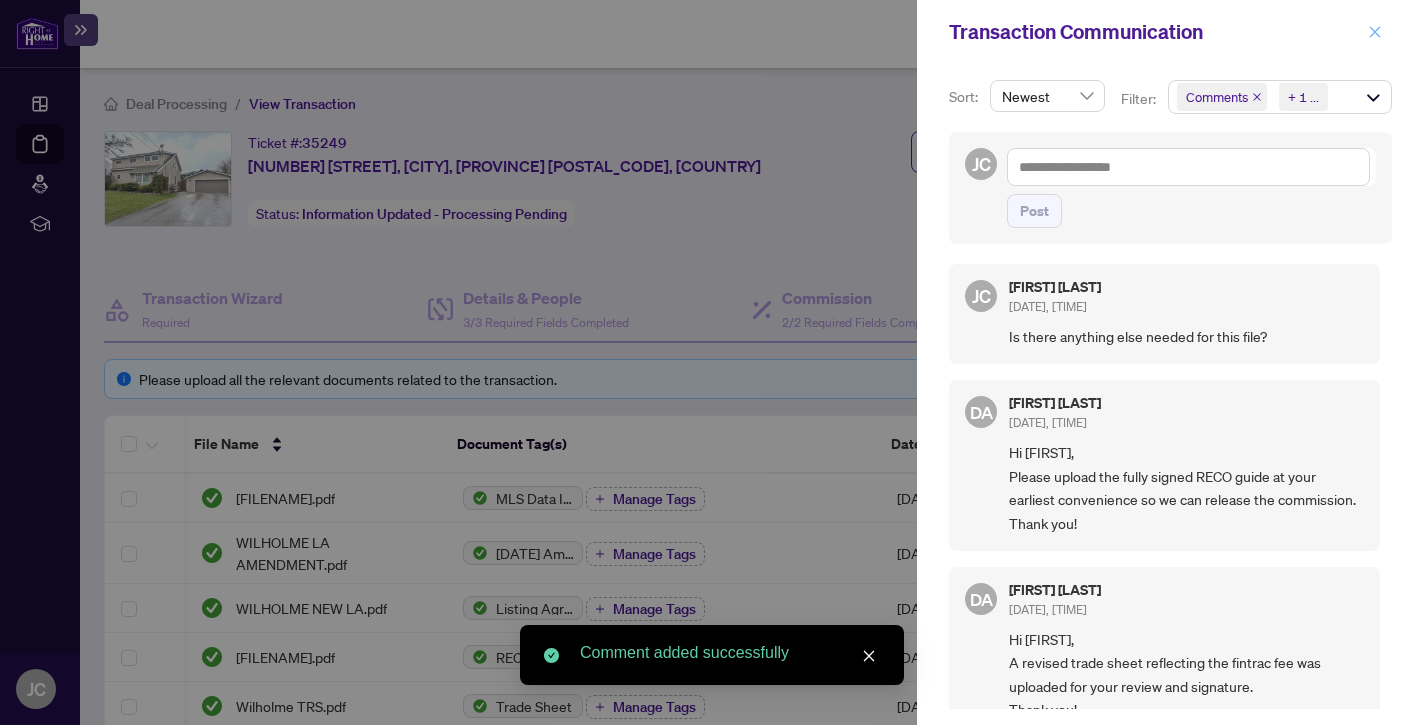 click at bounding box center (1375, 32) 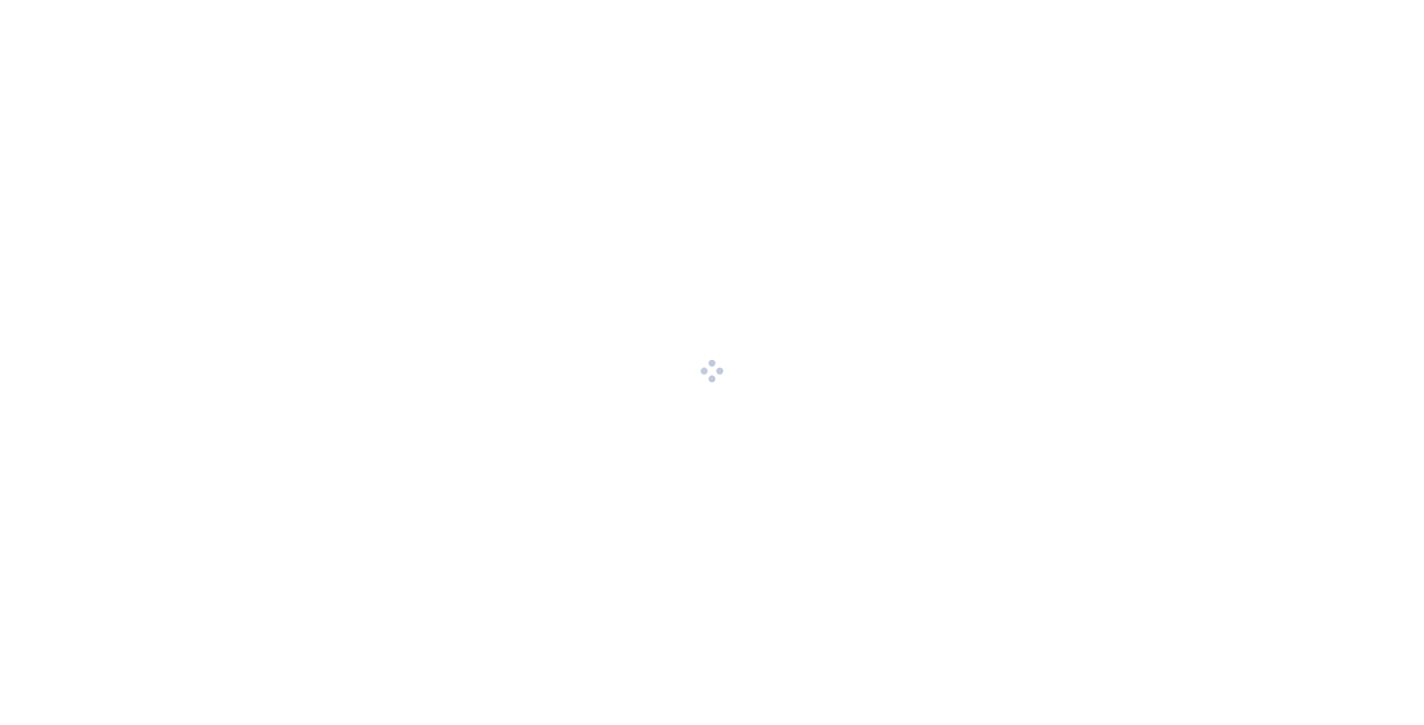 scroll, scrollTop: 0, scrollLeft: 0, axis: both 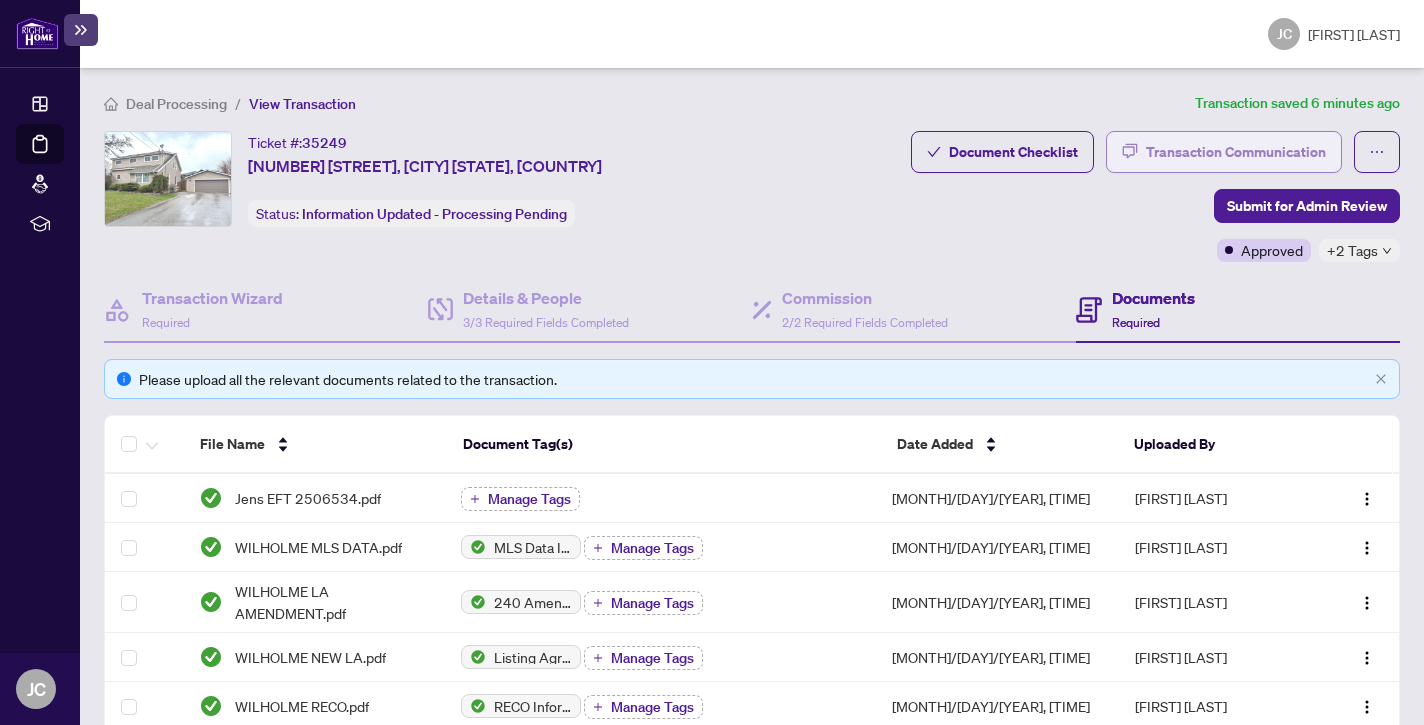 click on "Transaction Communication" at bounding box center [1236, 152] 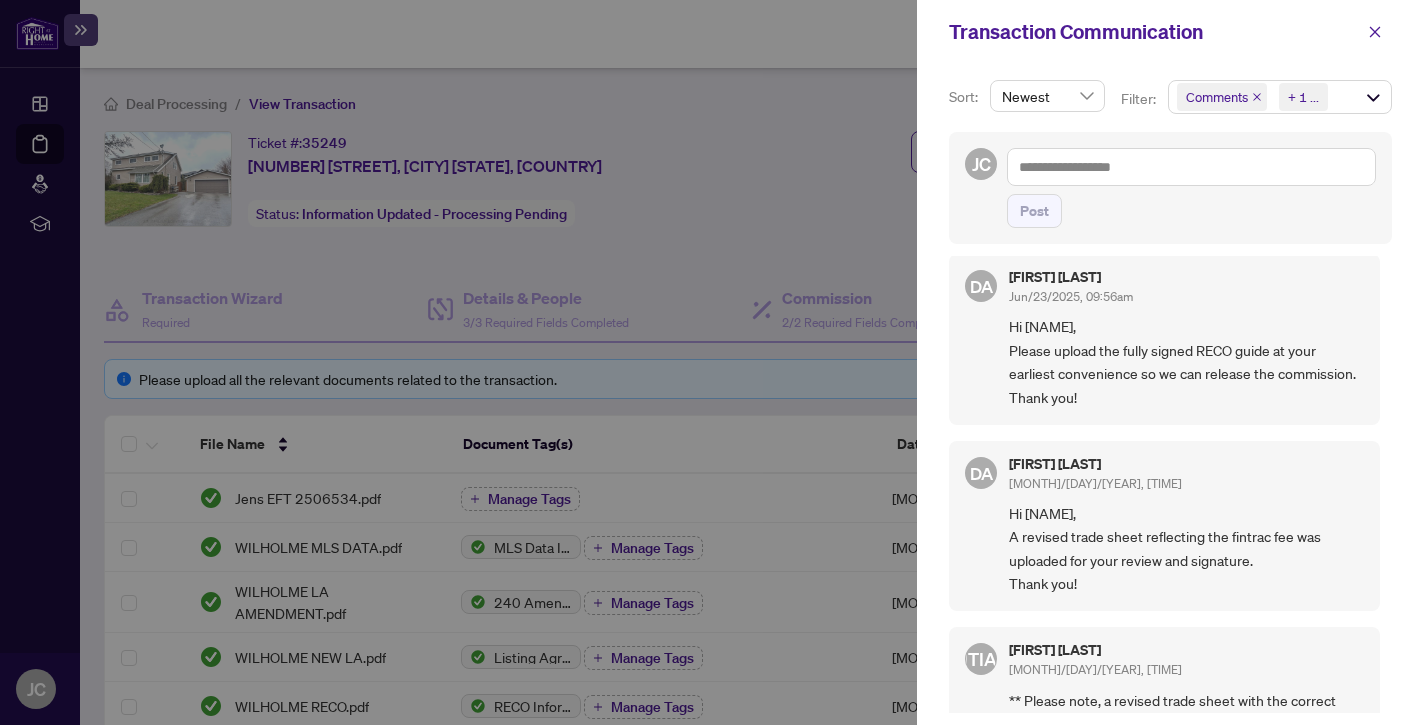 scroll, scrollTop: 137, scrollLeft: 0, axis: vertical 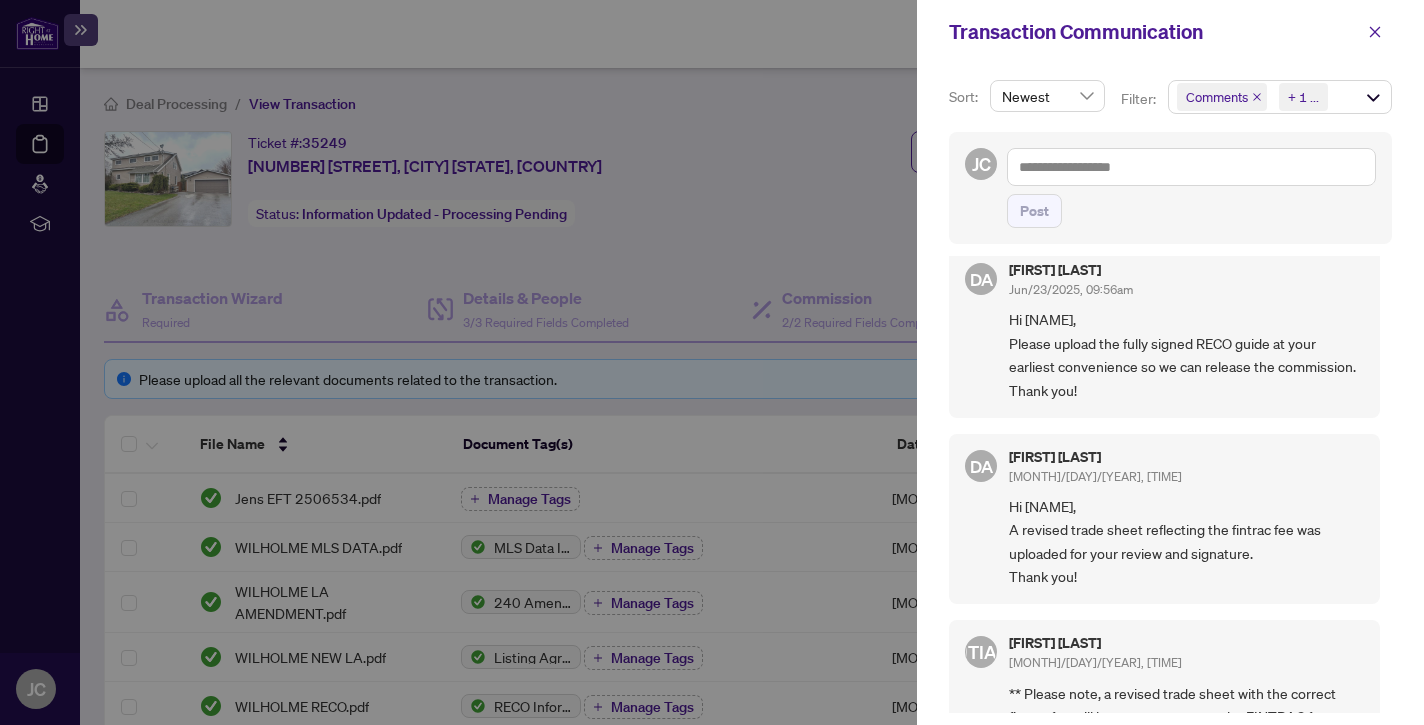 click at bounding box center [712, 362] 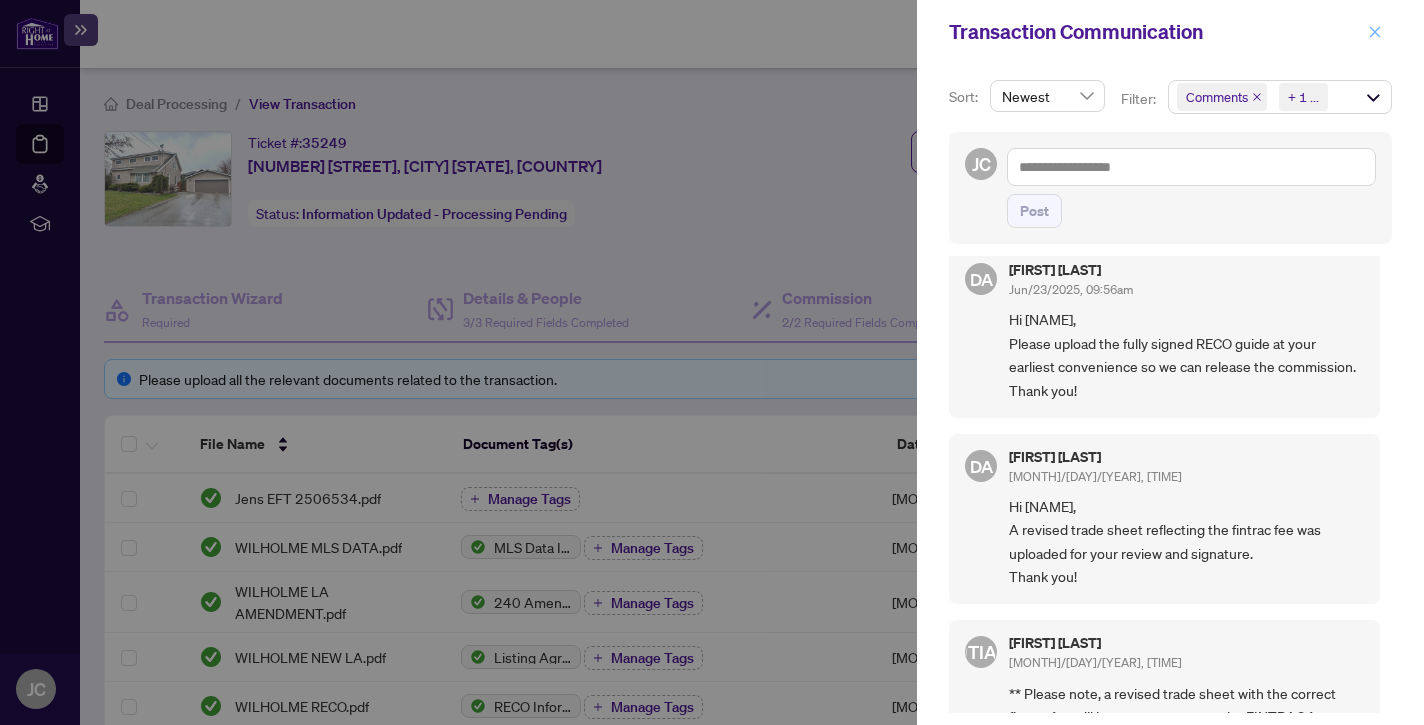 click at bounding box center [1375, 32] 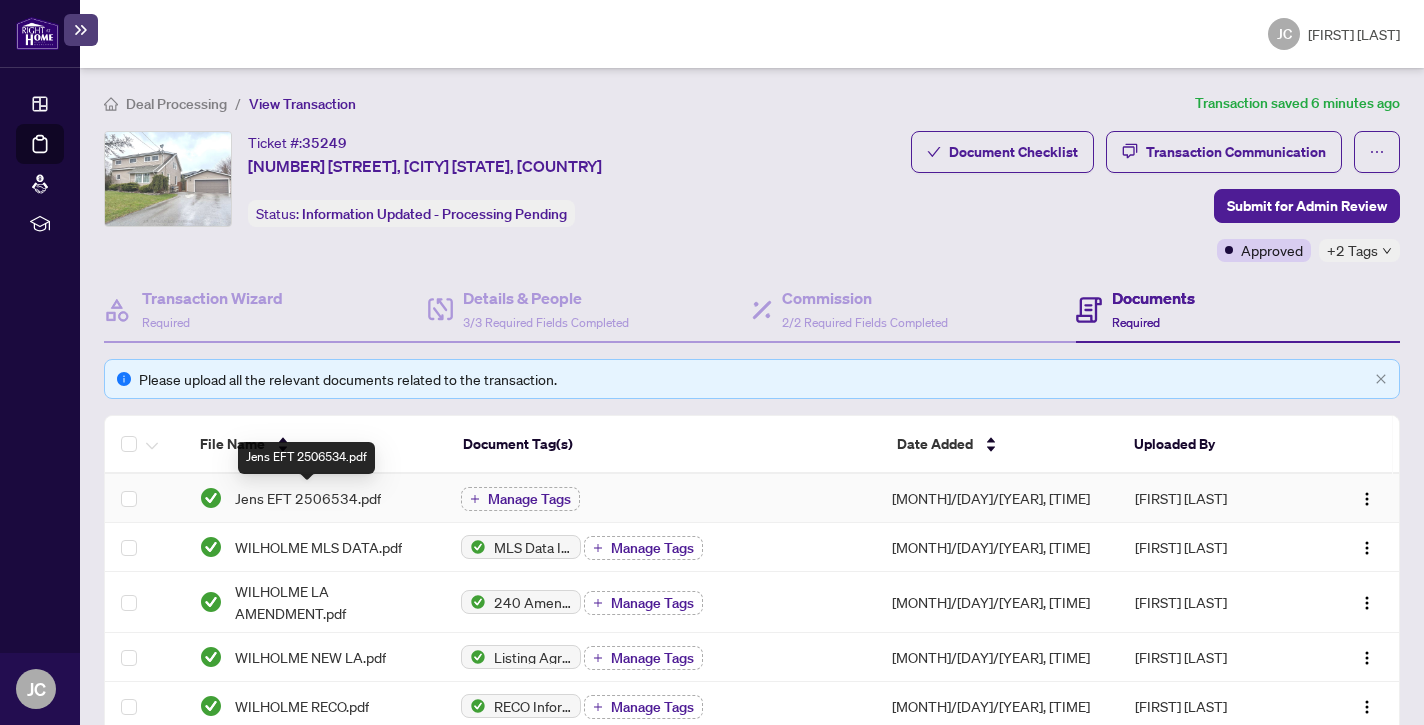 click on "Jens EFT 2506534.pdf" at bounding box center [308, 498] 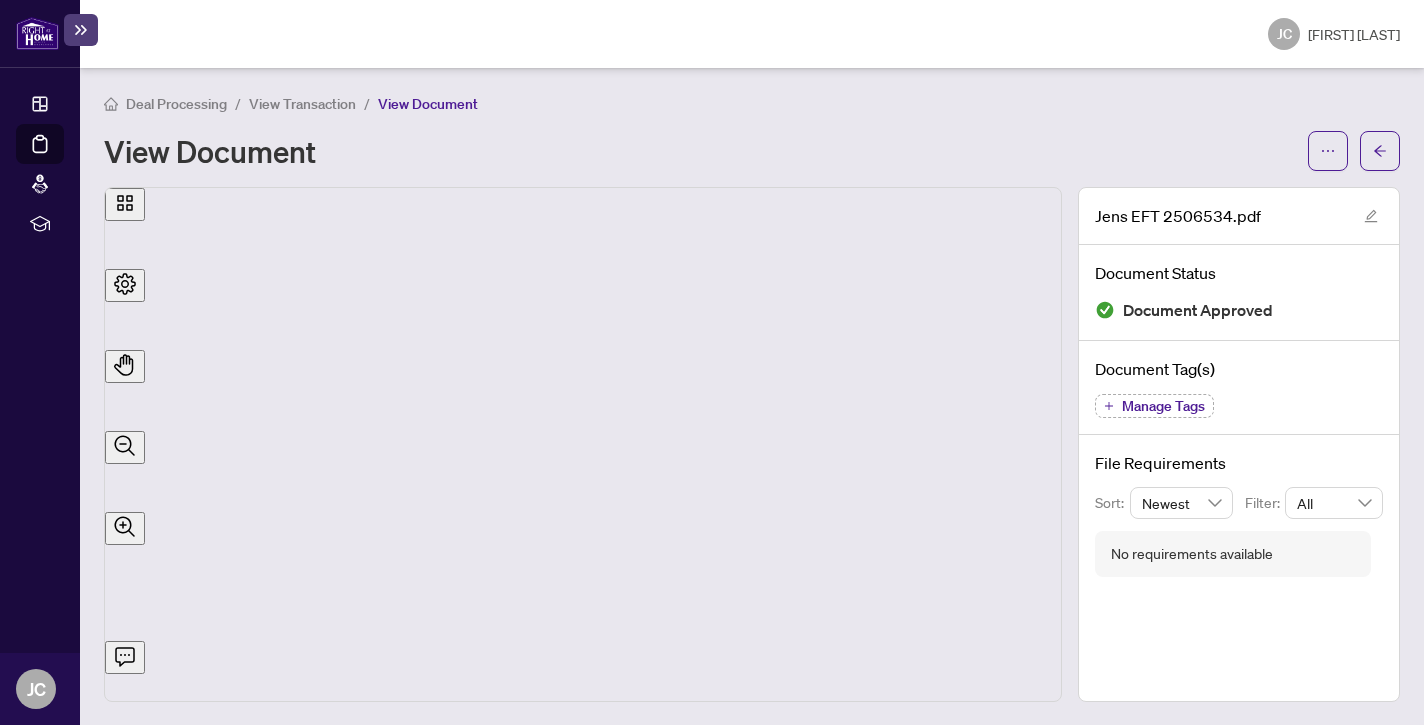 scroll, scrollTop: 235, scrollLeft: 0, axis: vertical 